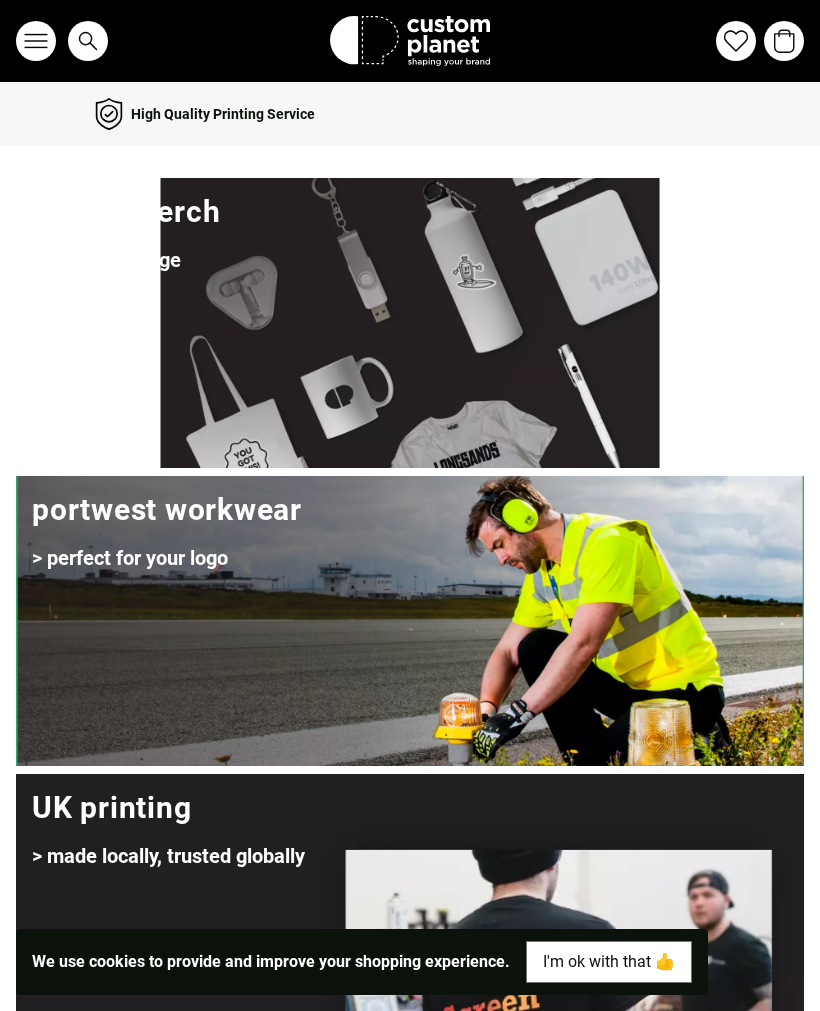 scroll, scrollTop: 0, scrollLeft: 0, axis: both 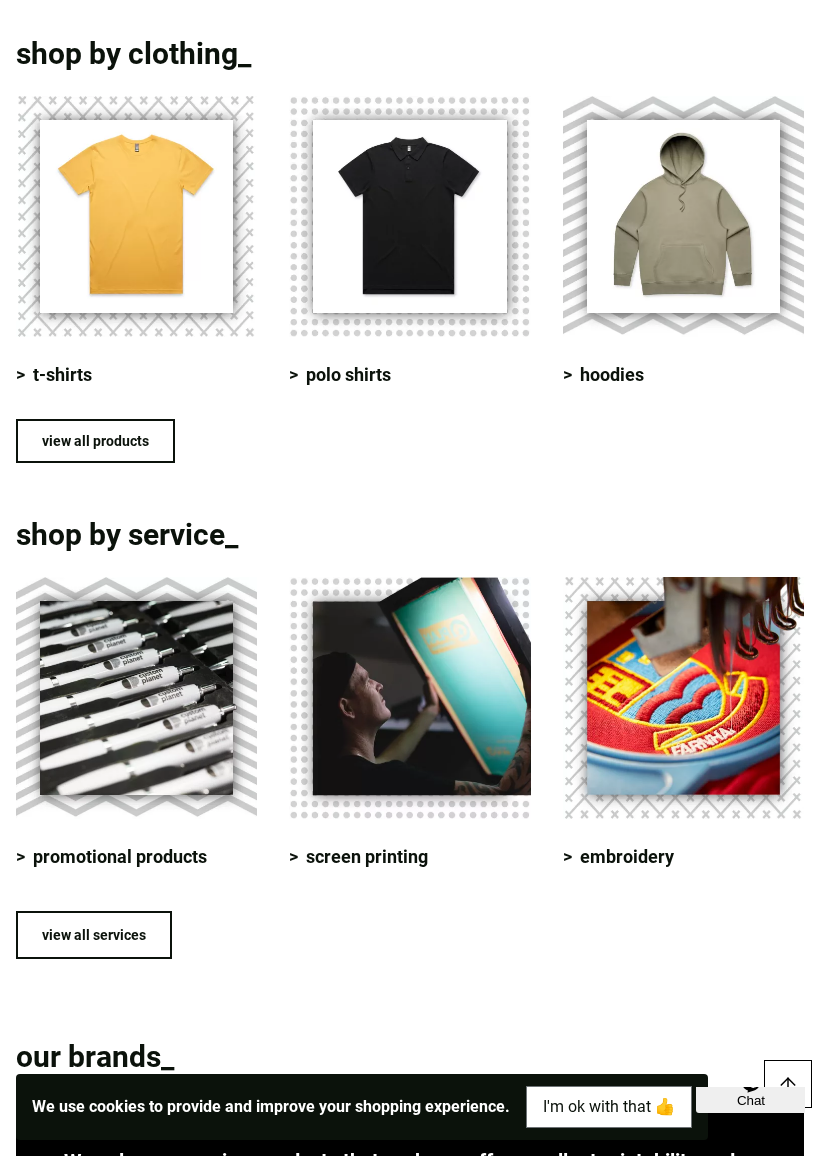 click at bounding box center [409, 697] 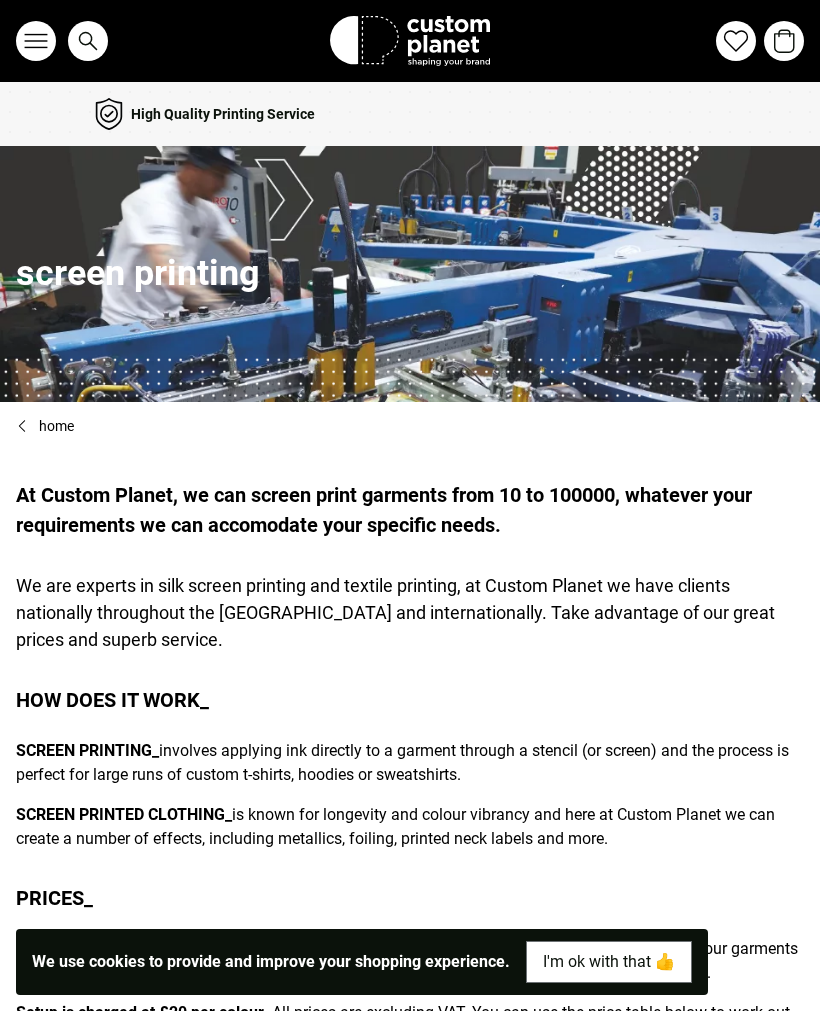 scroll, scrollTop: 0, scrollLeft: 0, axis: both 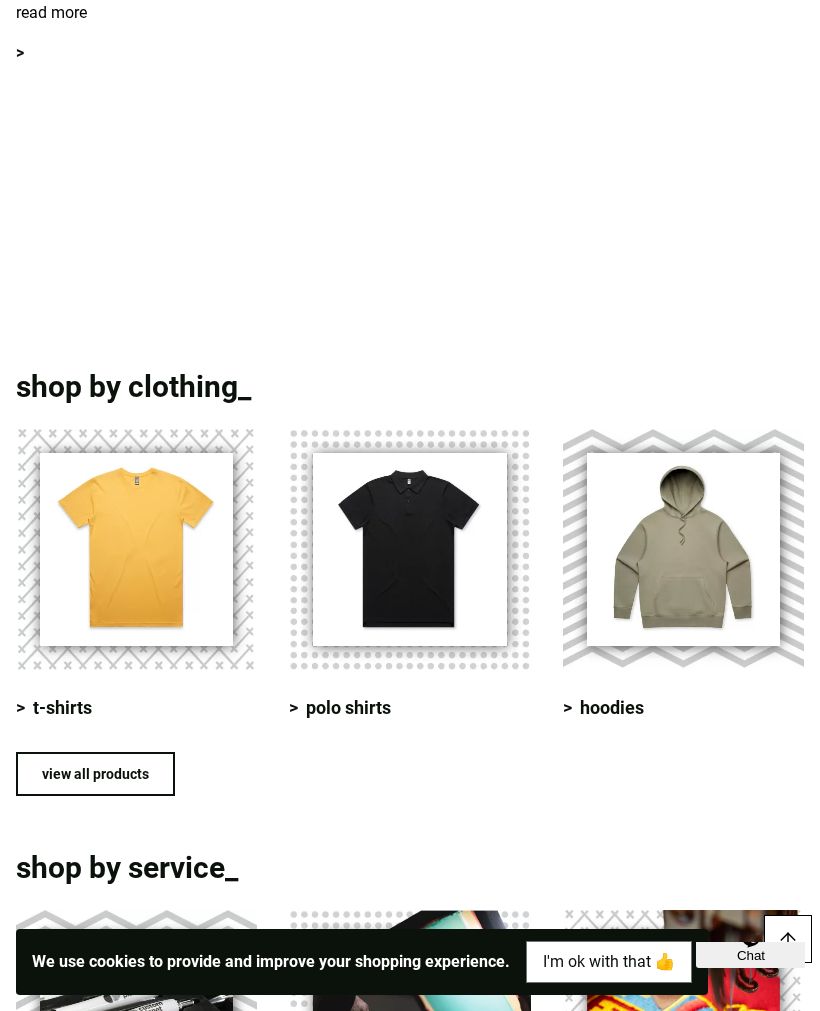 click at bounding box center (136, 549) 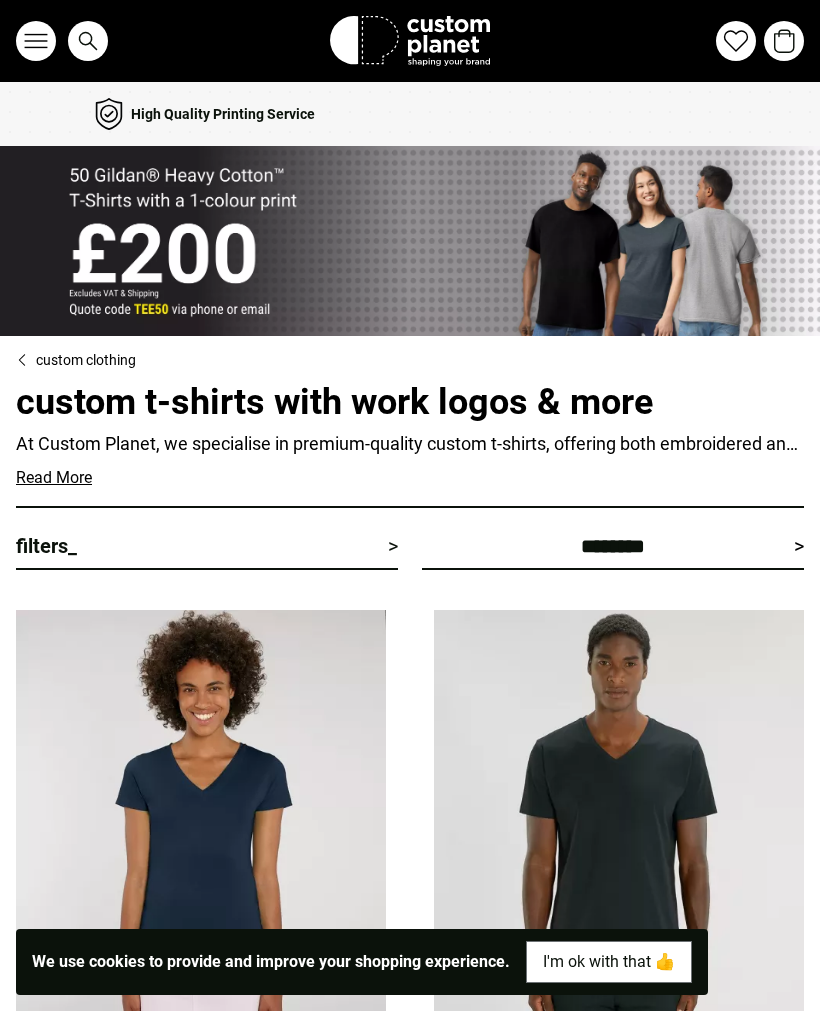 scroll, scrollTop: 0, scrollLeft: 0, axis: both 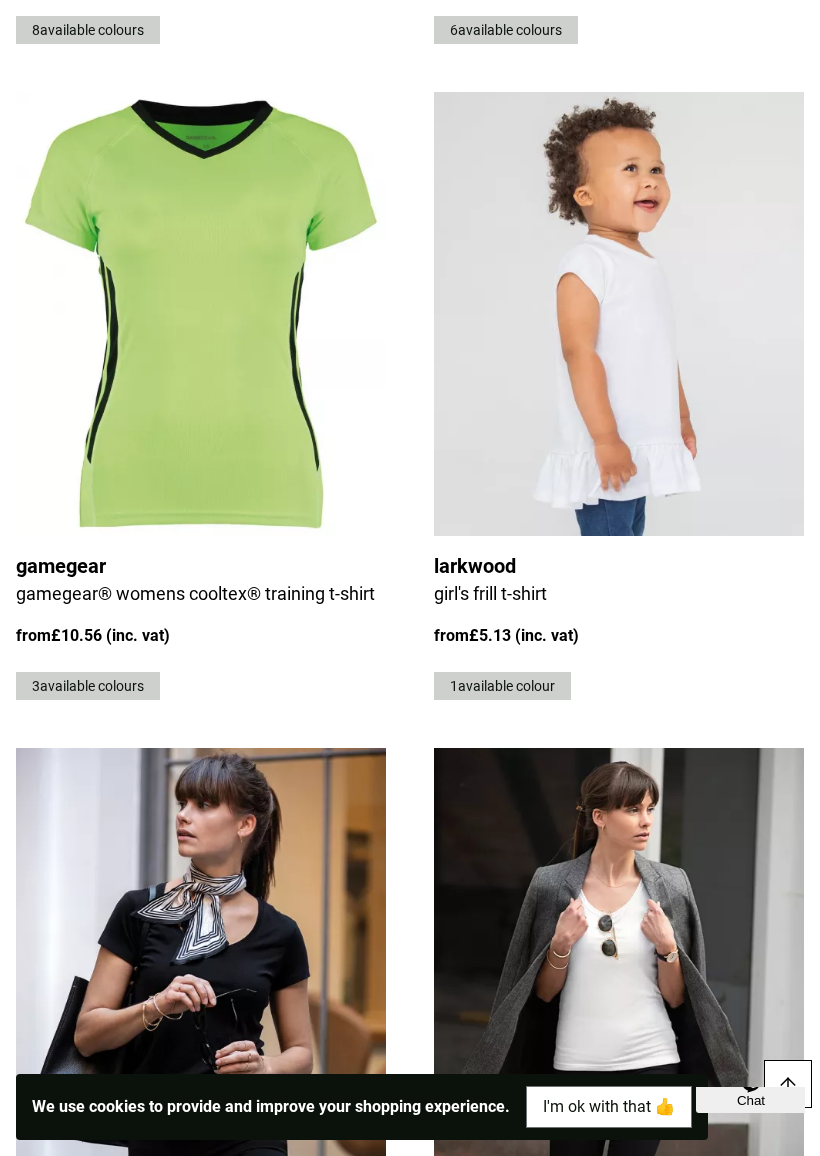 click at bounding box center [201, 314] 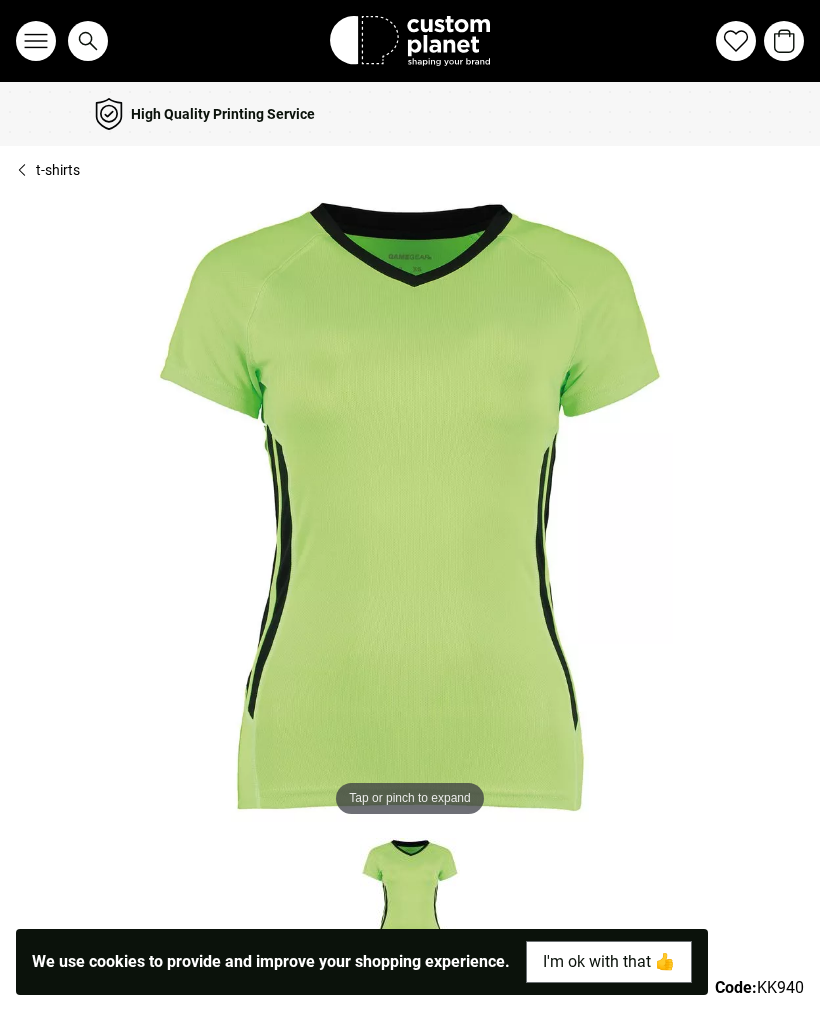 scroll, scrollTop: 0, scrollLeft: 0, axis: both 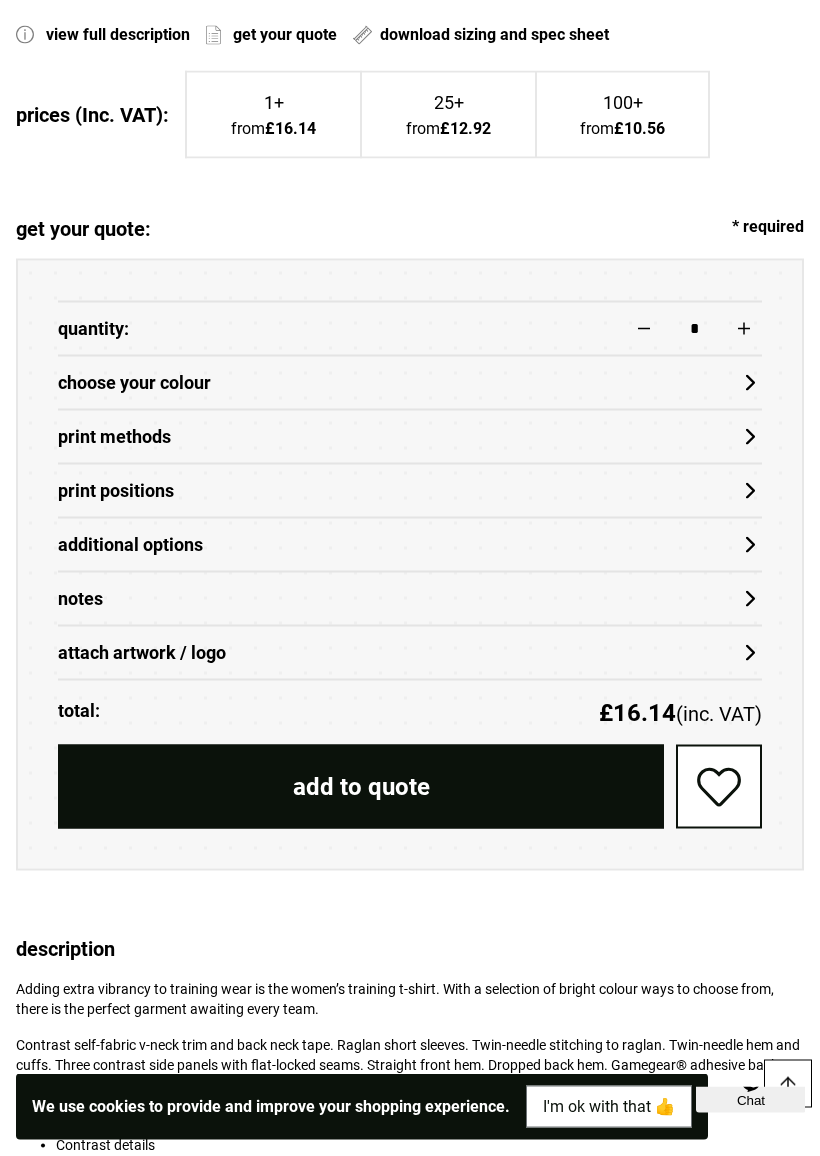 click on "Print Methods" at bounding box center (410, 437) 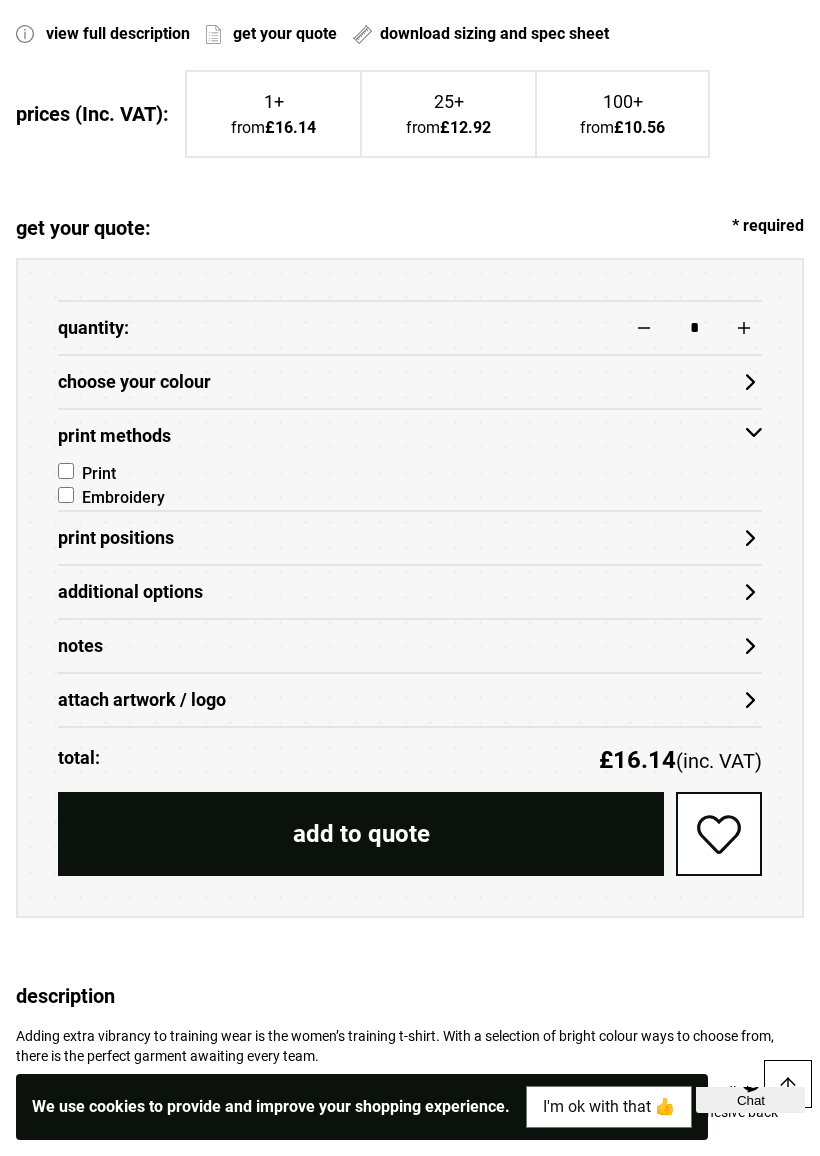 click on "attach artwork / logo" at bounding box center (410, 699) 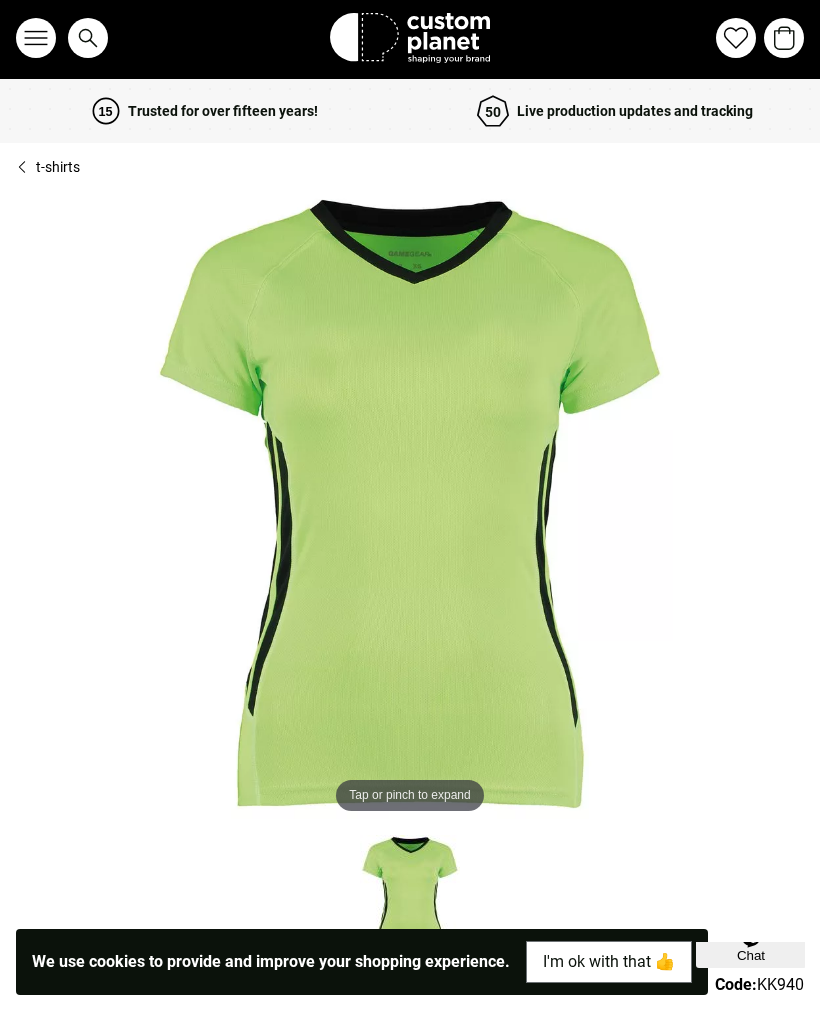 scroll, scrollTop: 0, scrollLeft: 0, axis: both 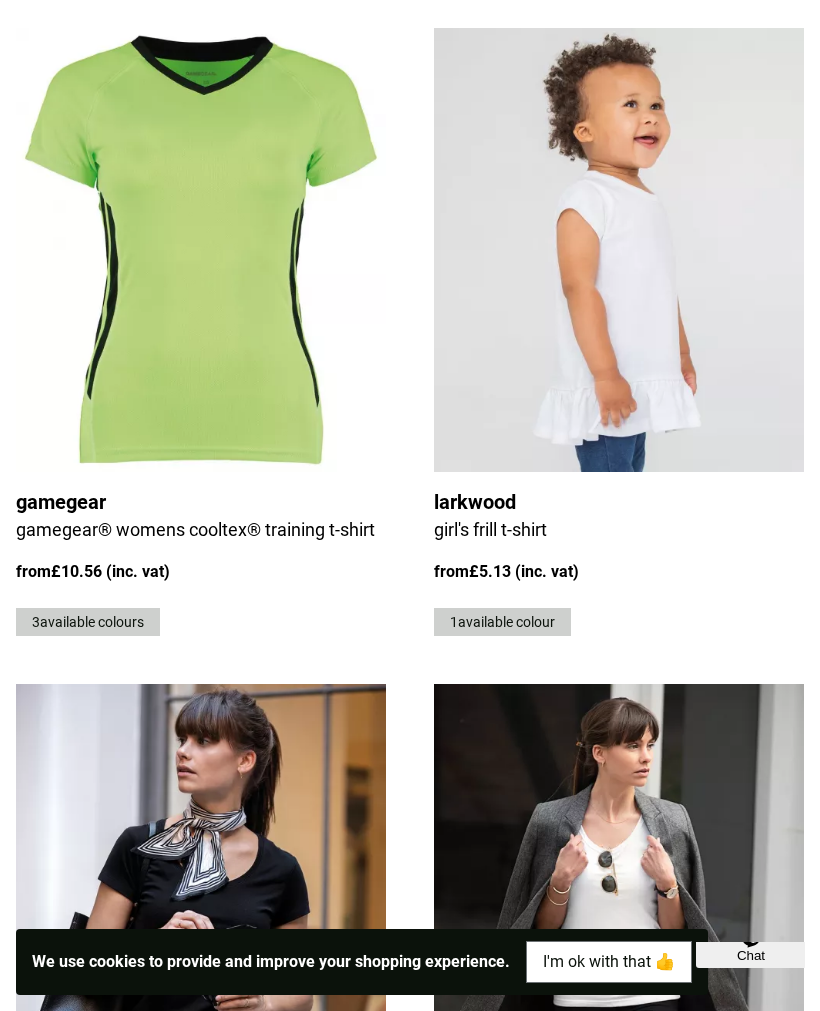 click at bounding box center [619, 250] 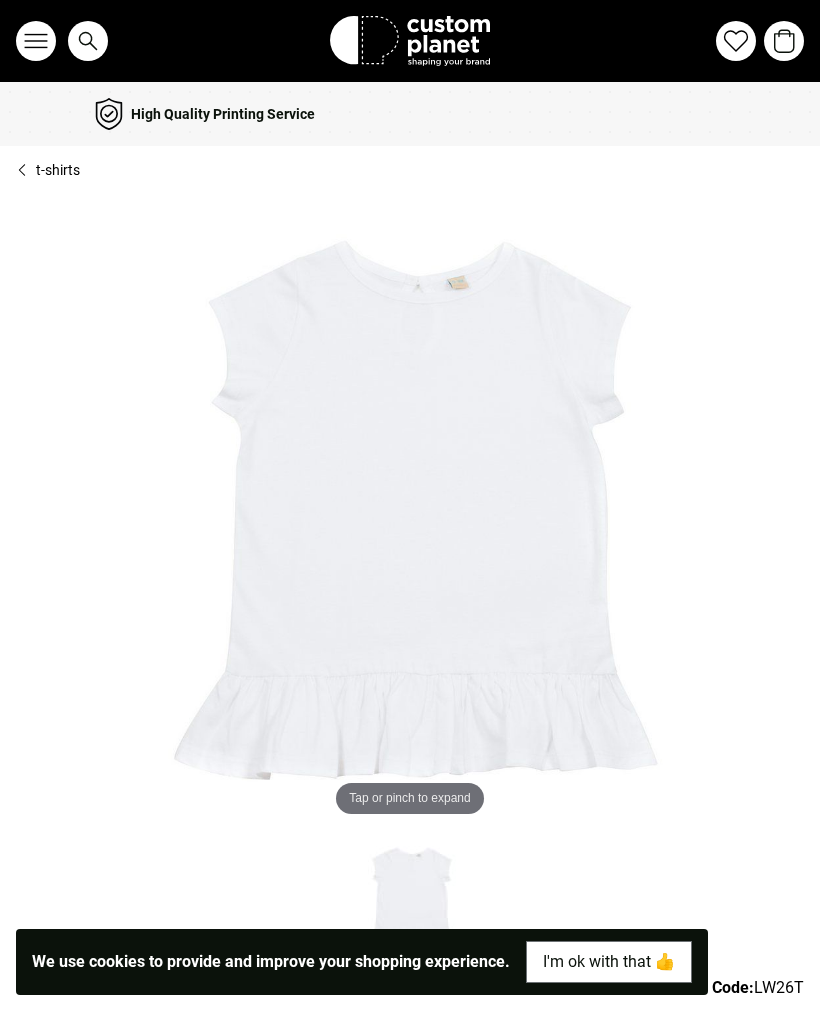 scroll, scrollTop: 0, scrollLeft: 0, axis: both 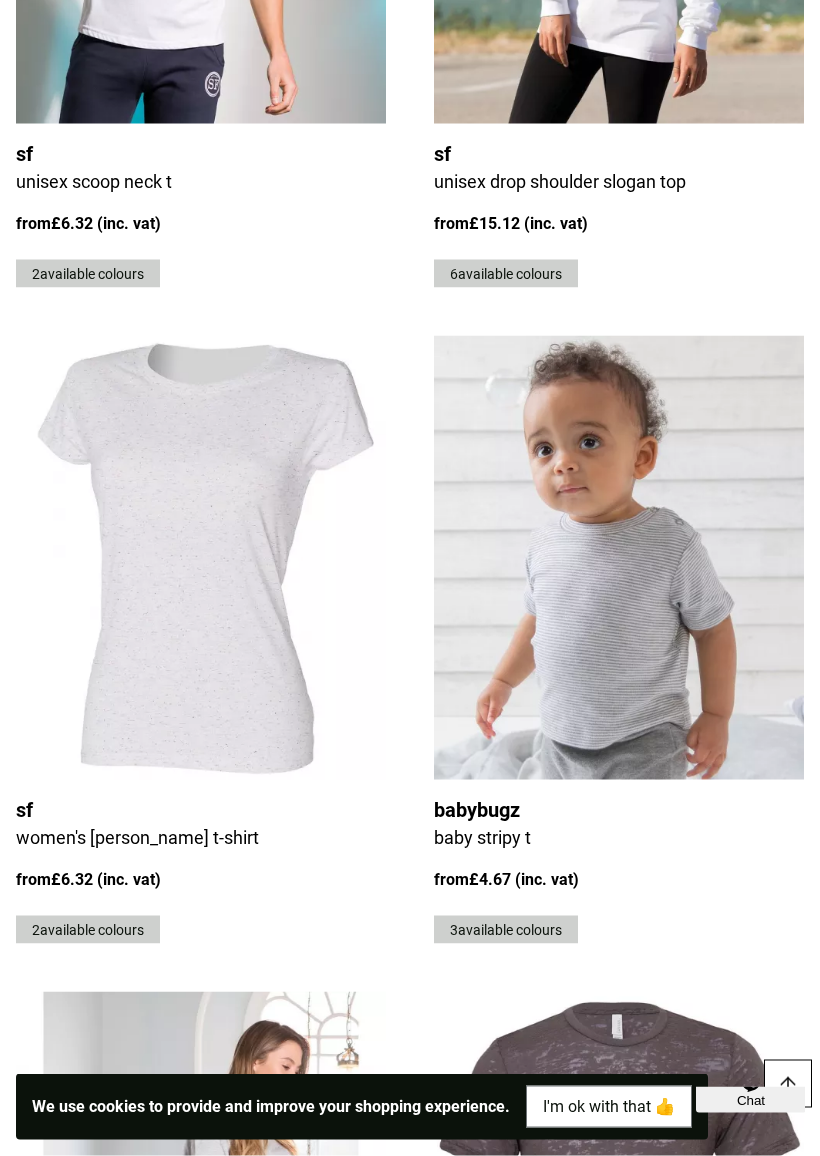 click at bounding box center [619, 558] 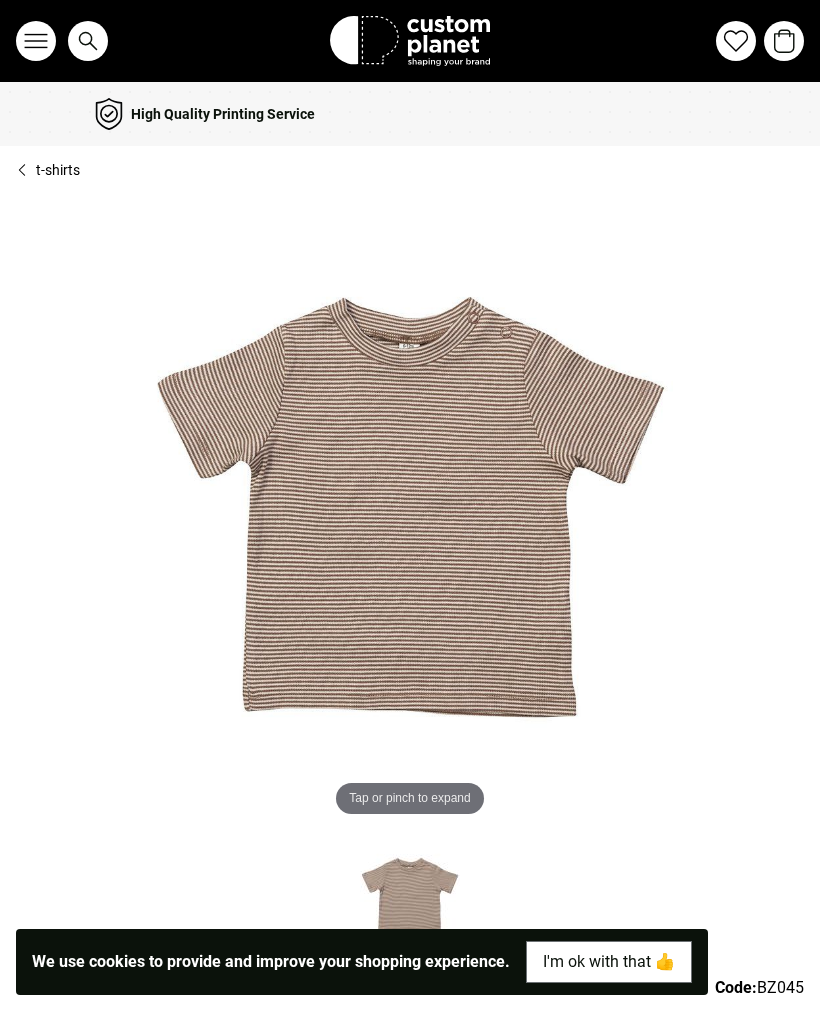scroll, scrollTop: 0, scrollLeft: 0, axis: both 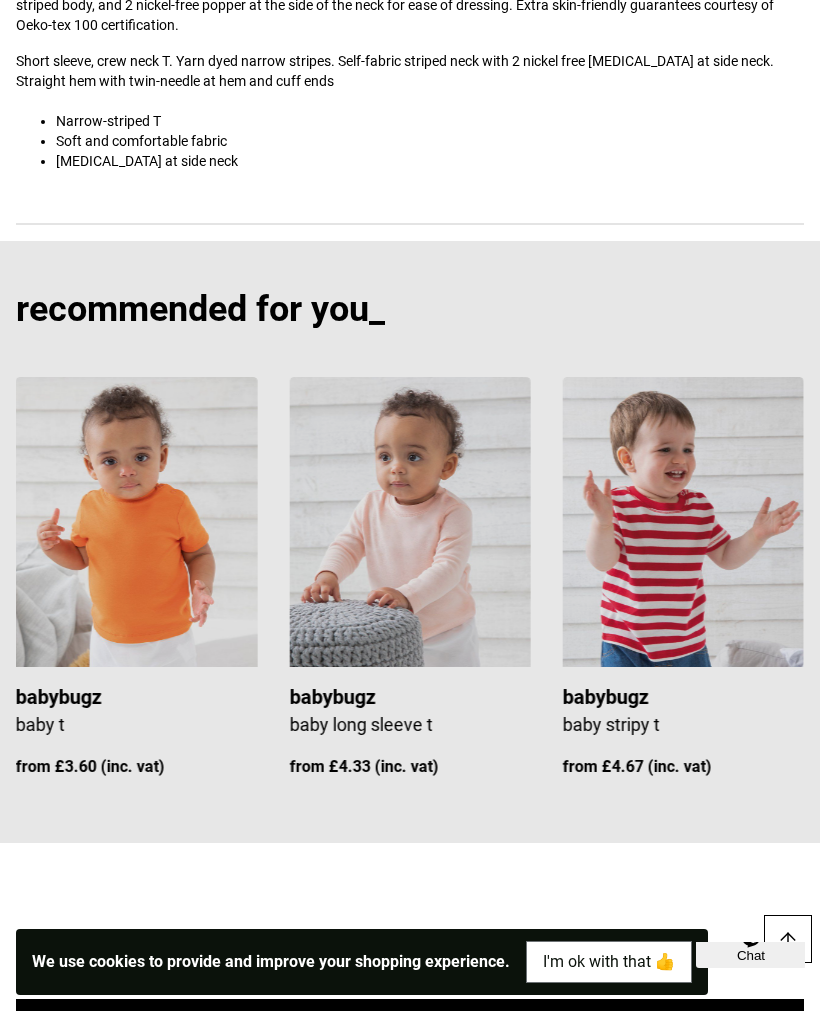 click at bounding box center [-137, 522] 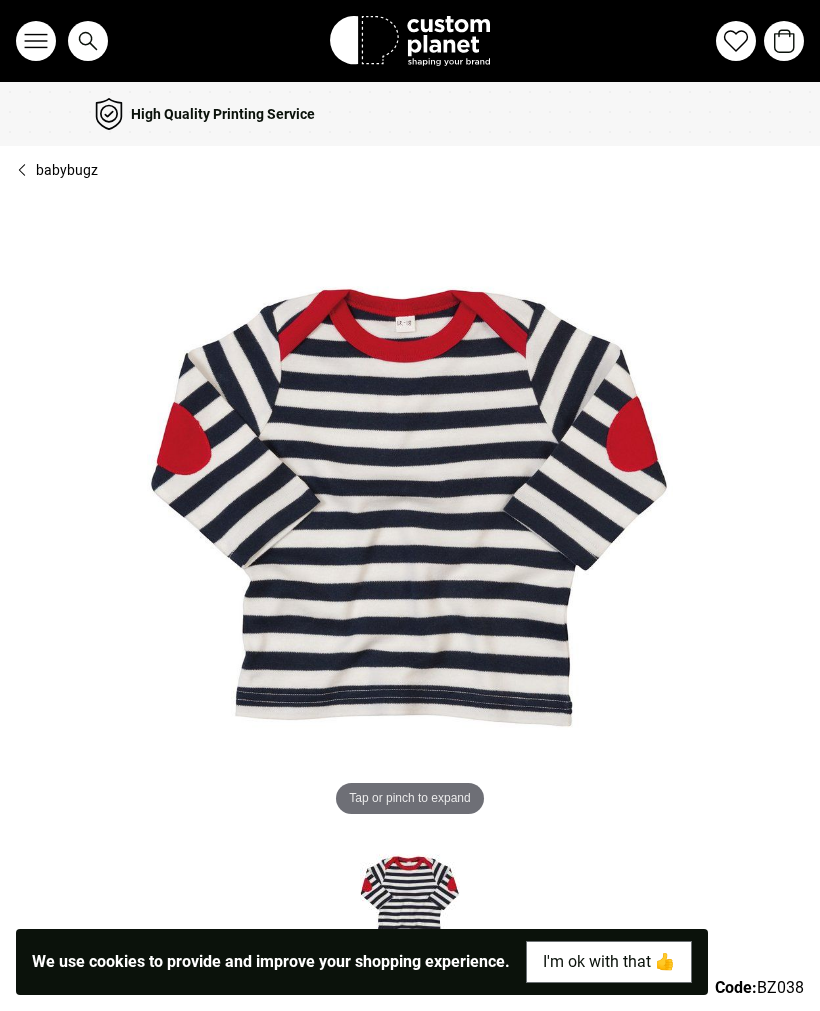 scroll, scrollTop: 0, scrollLeft: 0, axis: both 